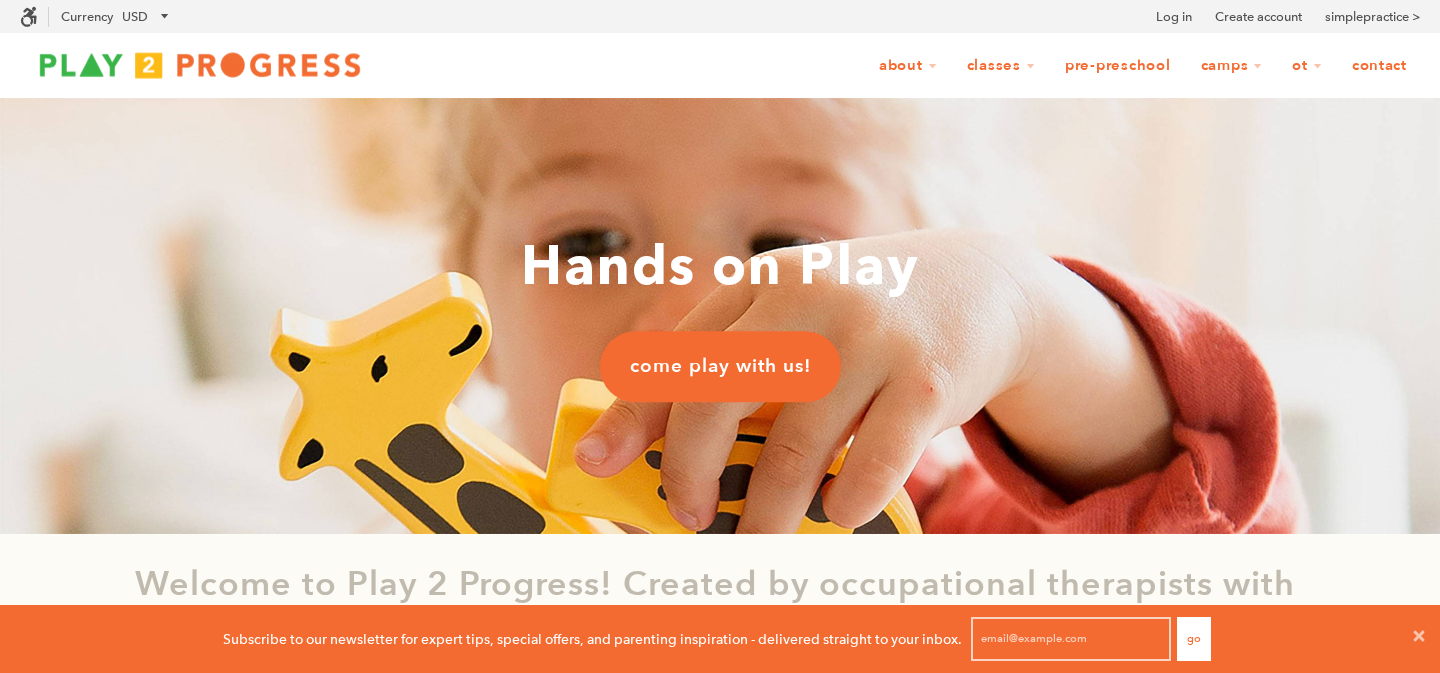 scroll, scrollTop: 0, scrollLeft: 0, axis: both 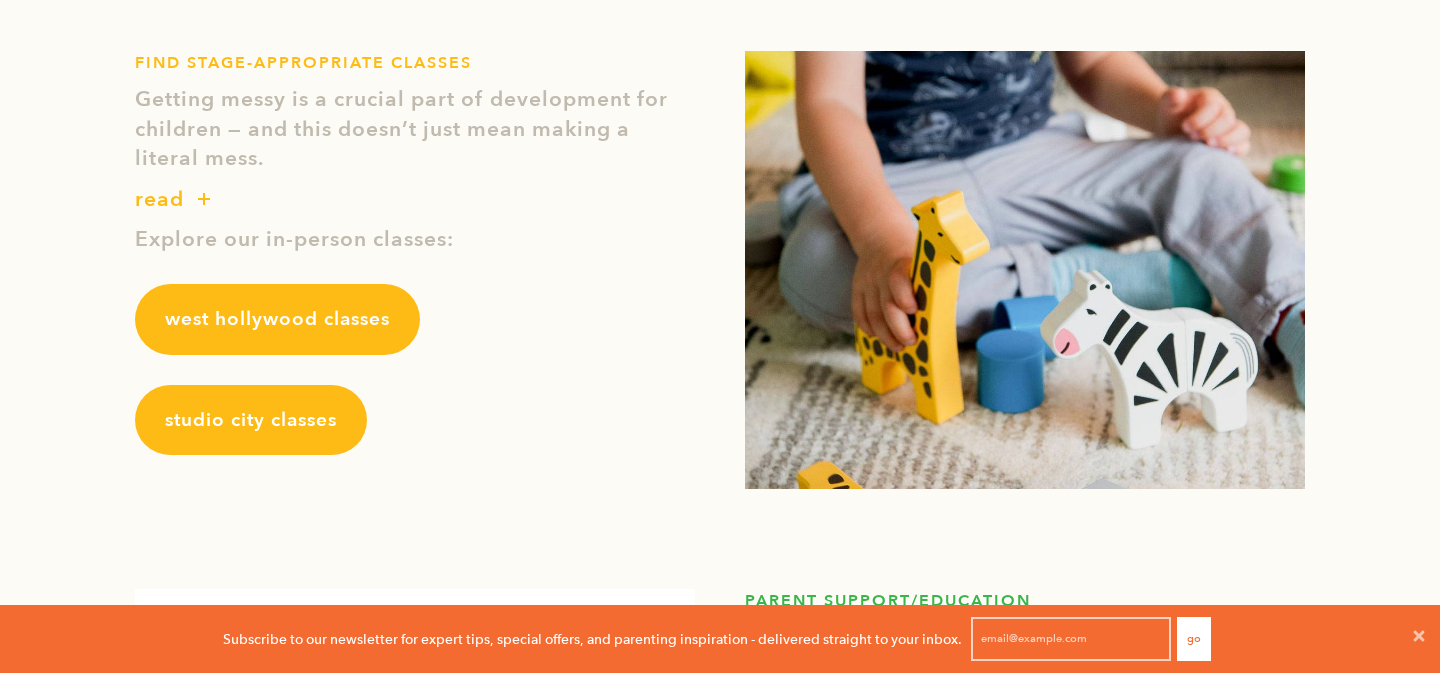 click on "studio city classes" at bounding box center [251, 420] 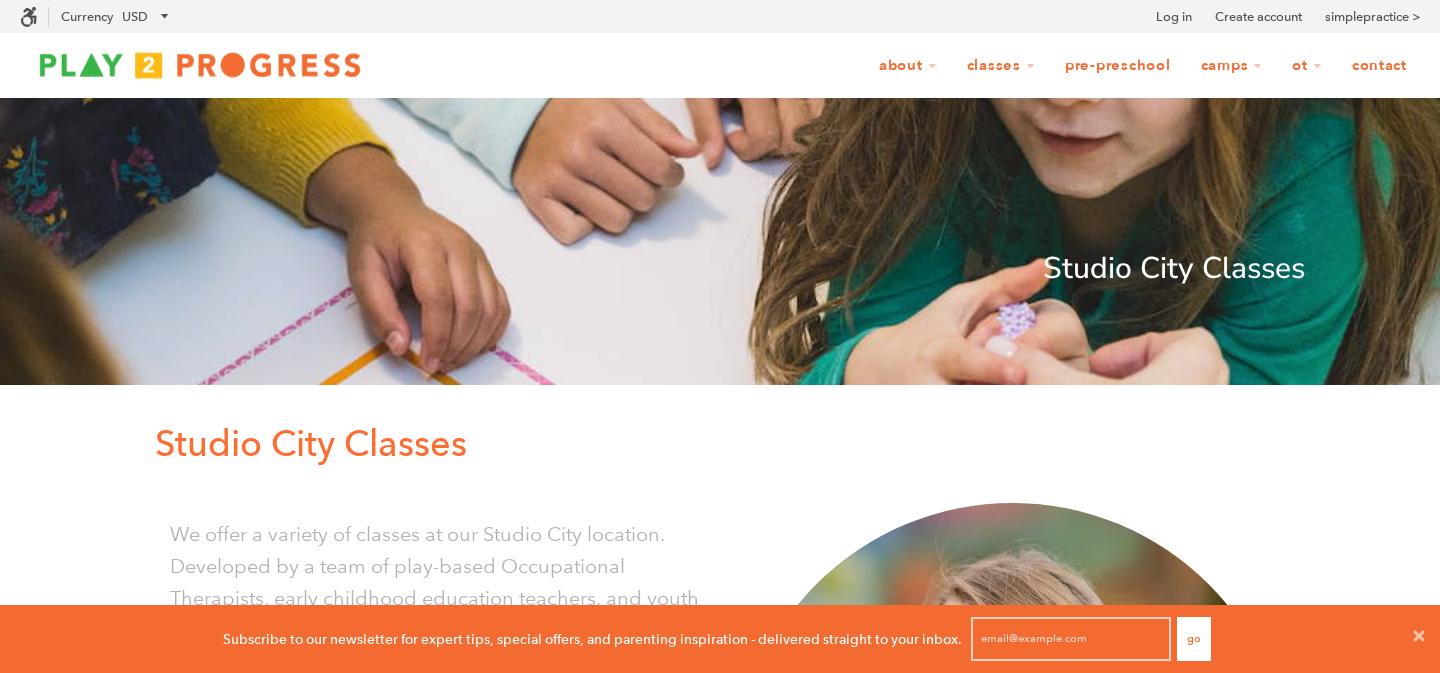 scroll, scrollTop: 0, scrollLeft: 0, axis: both 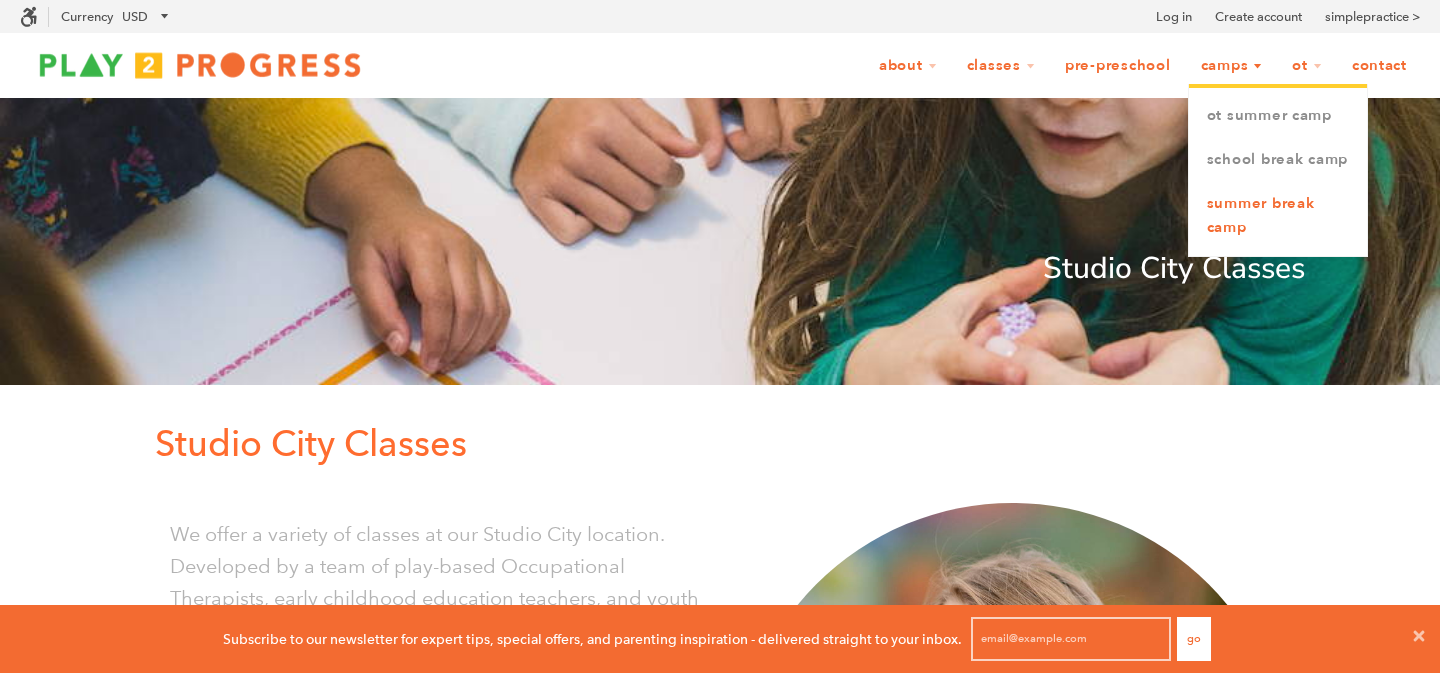 click on "Summer Break Camp" at bounding box center (1278, 216) 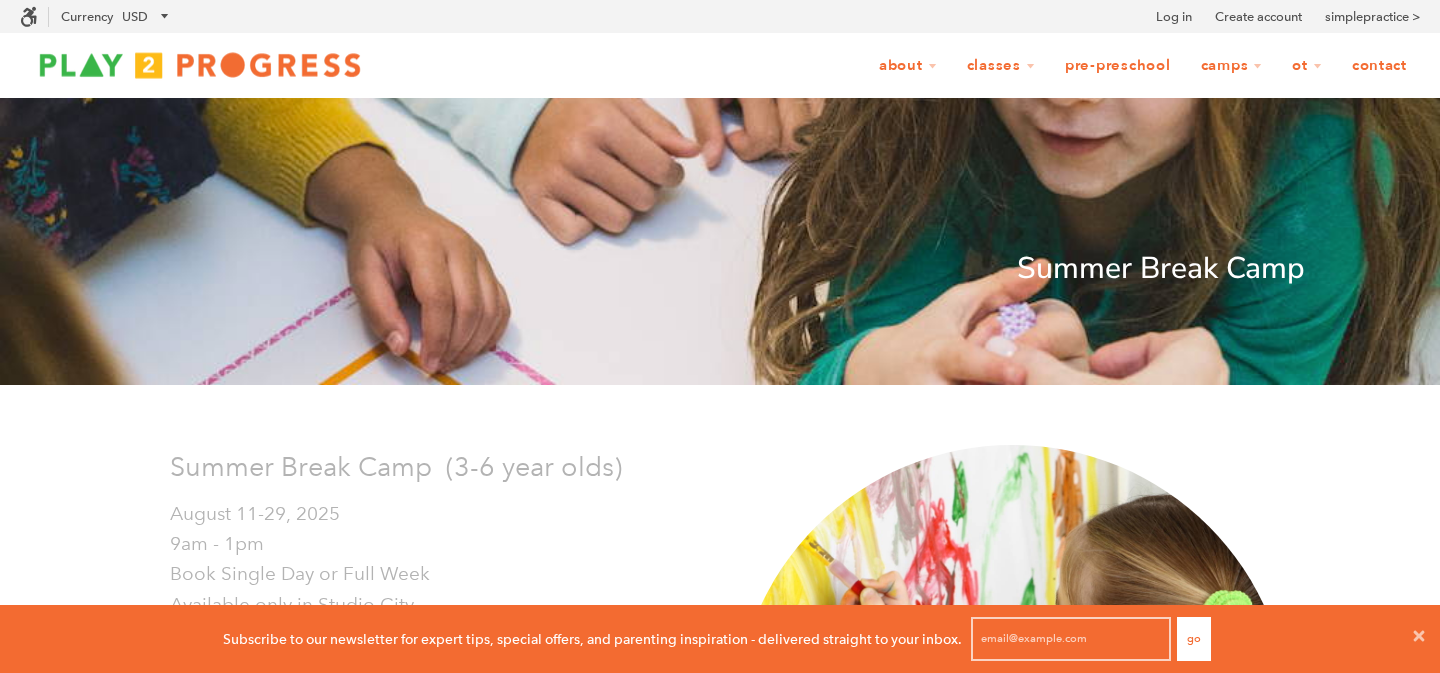 scroll, scrollTop: 0, scrollLeft: 0, axis: both 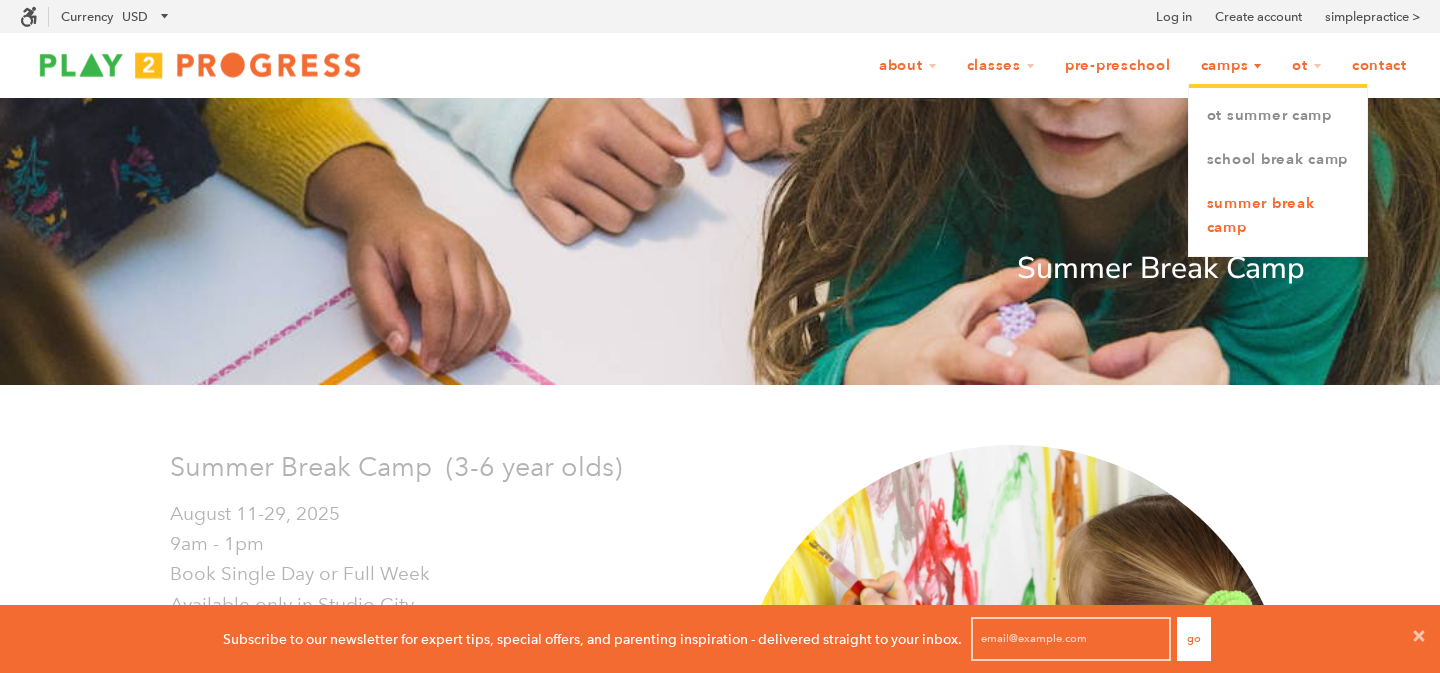 click on "Summer Break Camp" at bounding box center (1278, 216) 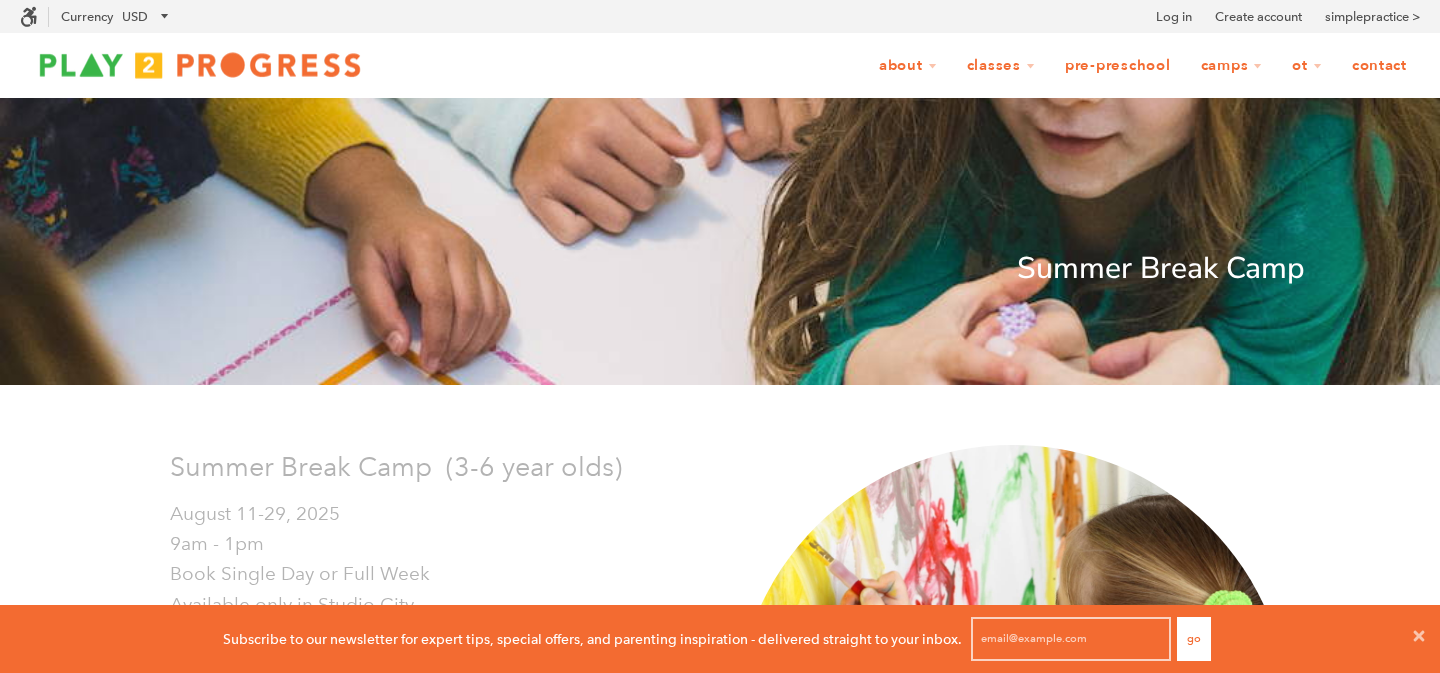 scroll, scrollTop: 0, scrollLeft: 0, axis: both 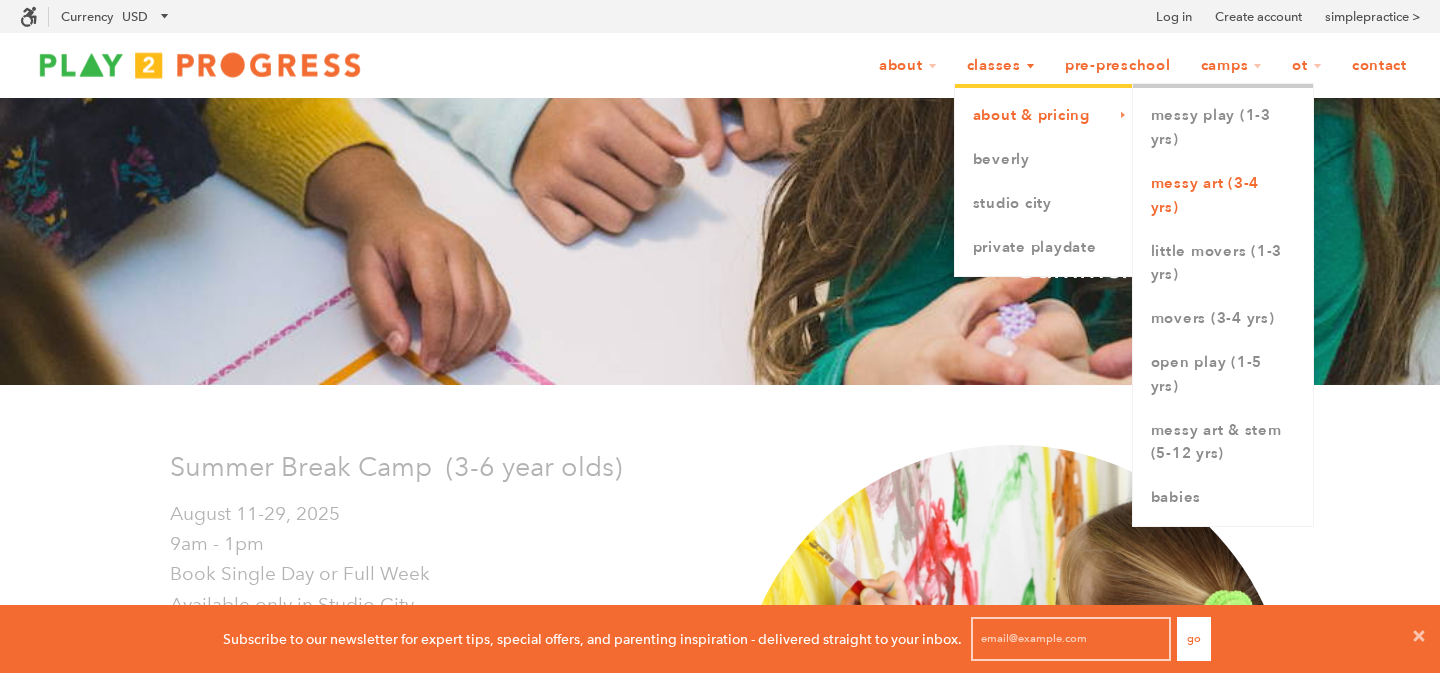 click on "Messy Art (3-4 yrs)" at bounding box center [1223, 196] 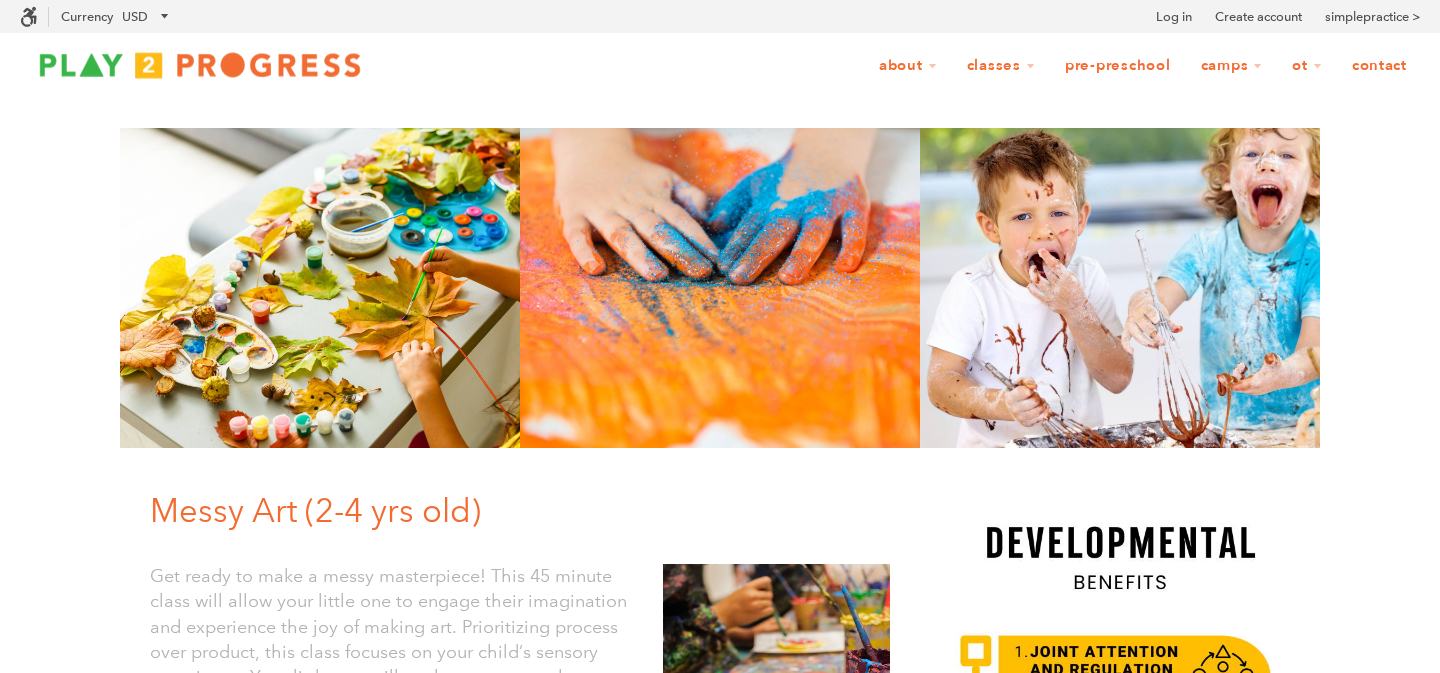 scroll, scrollTop: 0, scrollLeft: 0, axis: both 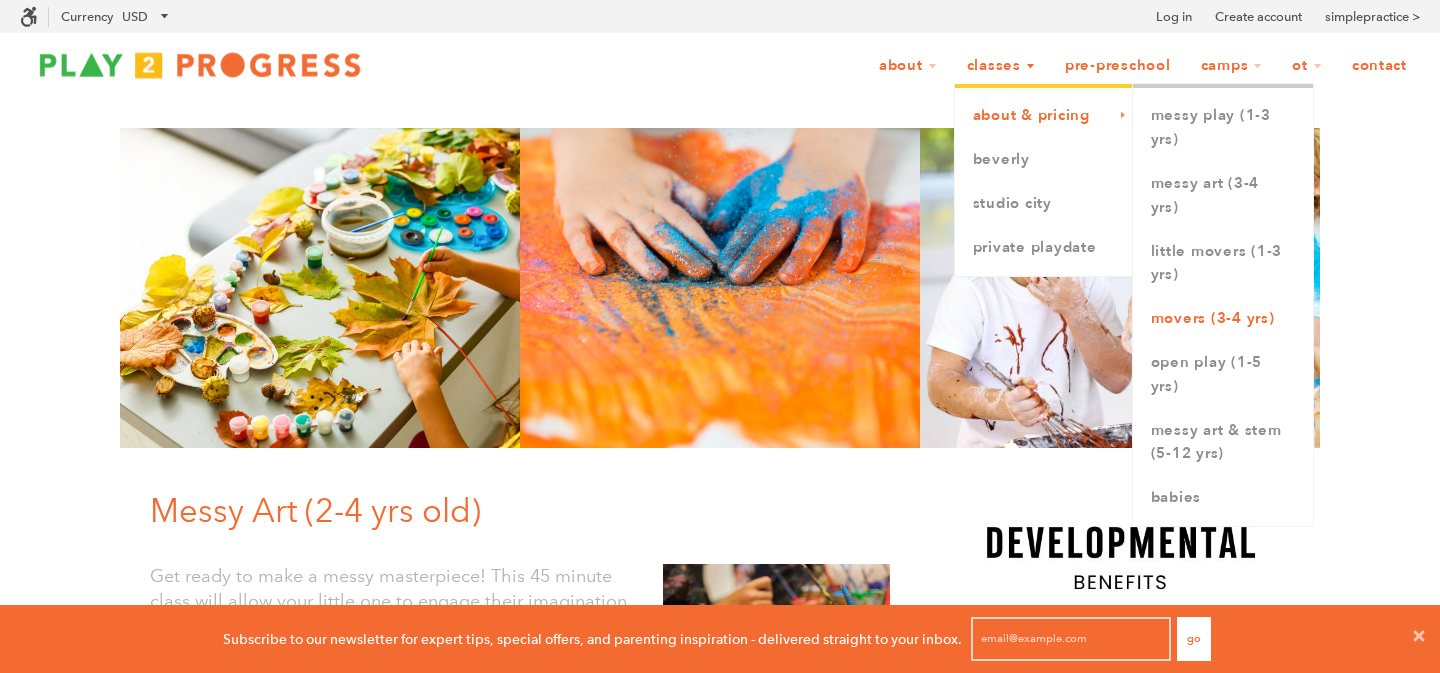 click on "Movers (3-4 yrs)" at bounding box center (1223, 319) 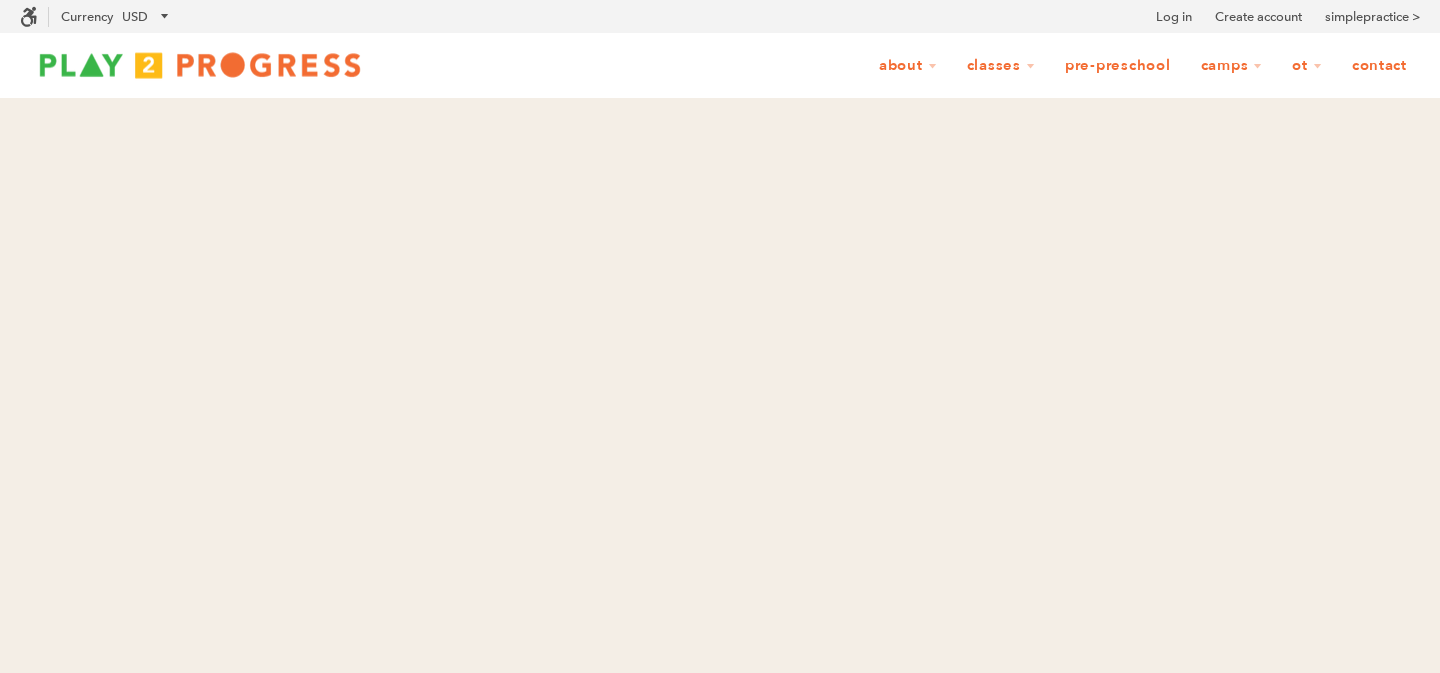 scroll, scrollTop: 0, scrollLeft: 0, axis: both 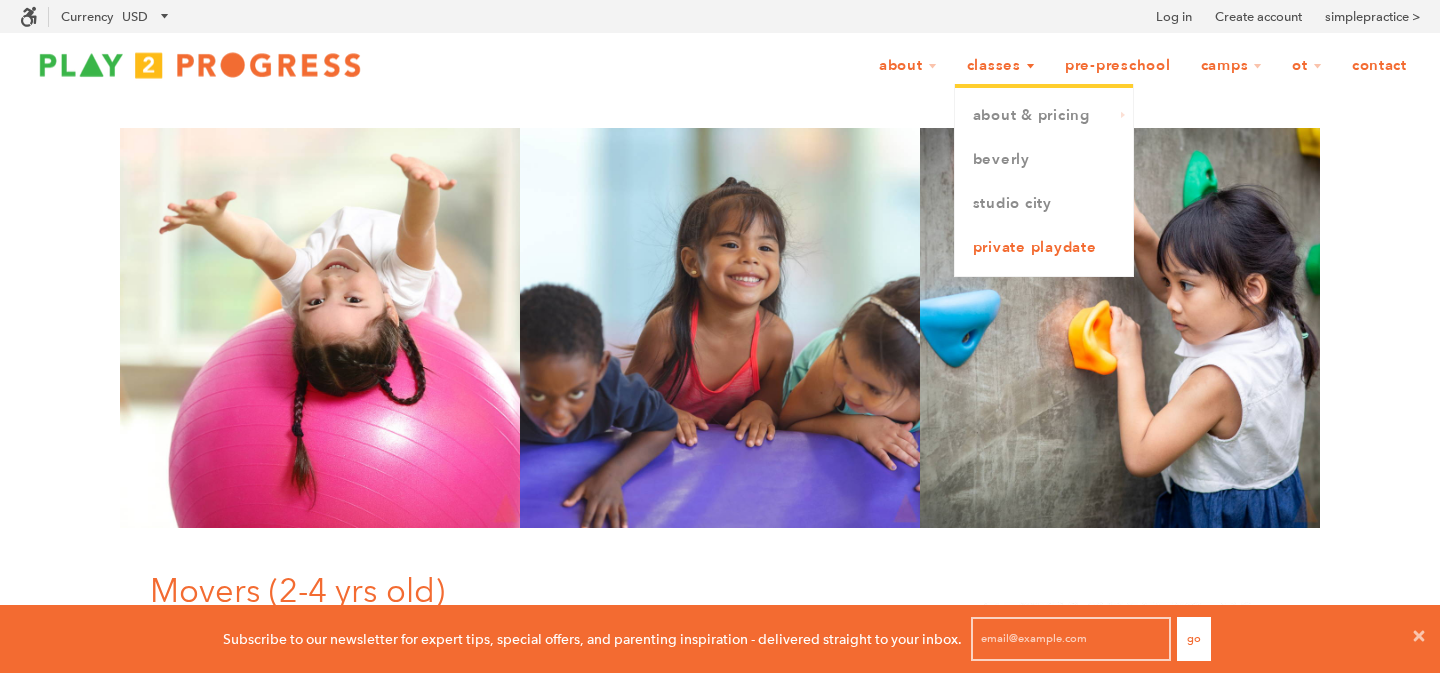 click on "Private Playdate" at bounding box center (1044, 248) 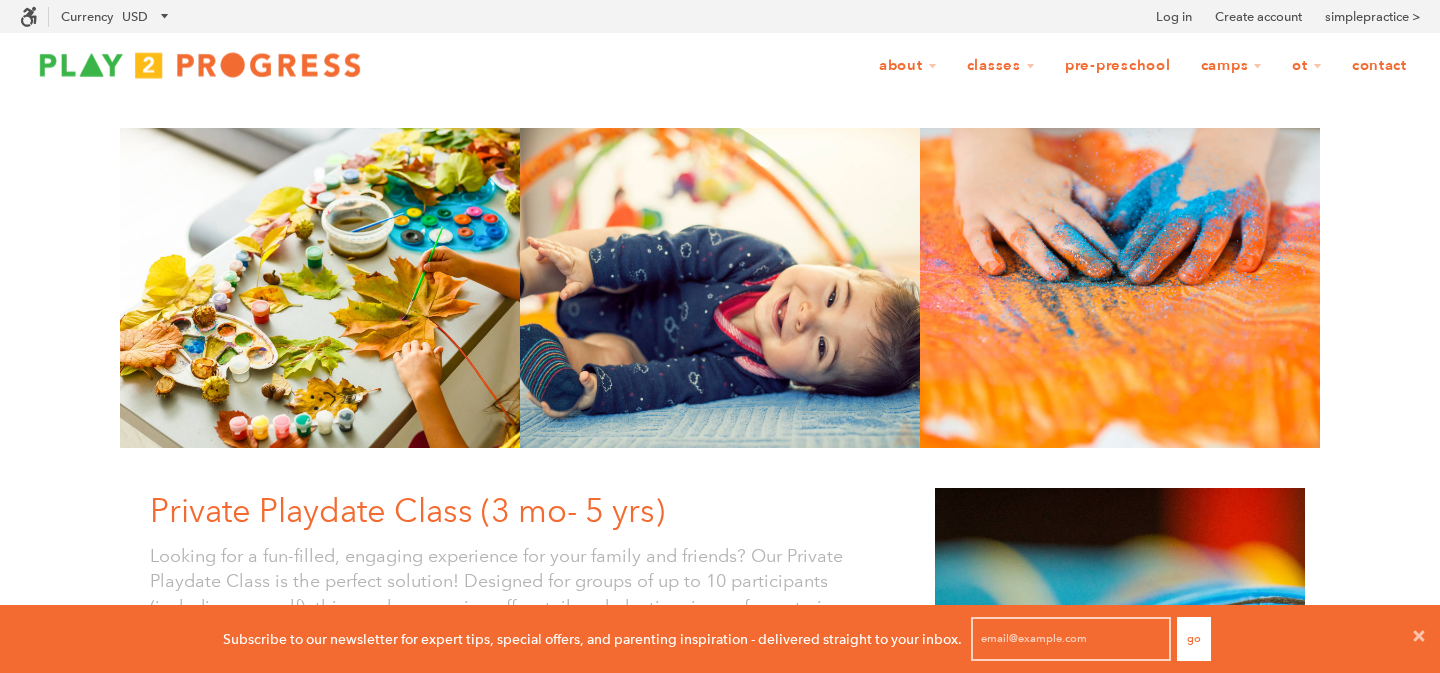 scroll, scrollTop: 0, scrollLeft: 0, axis: both 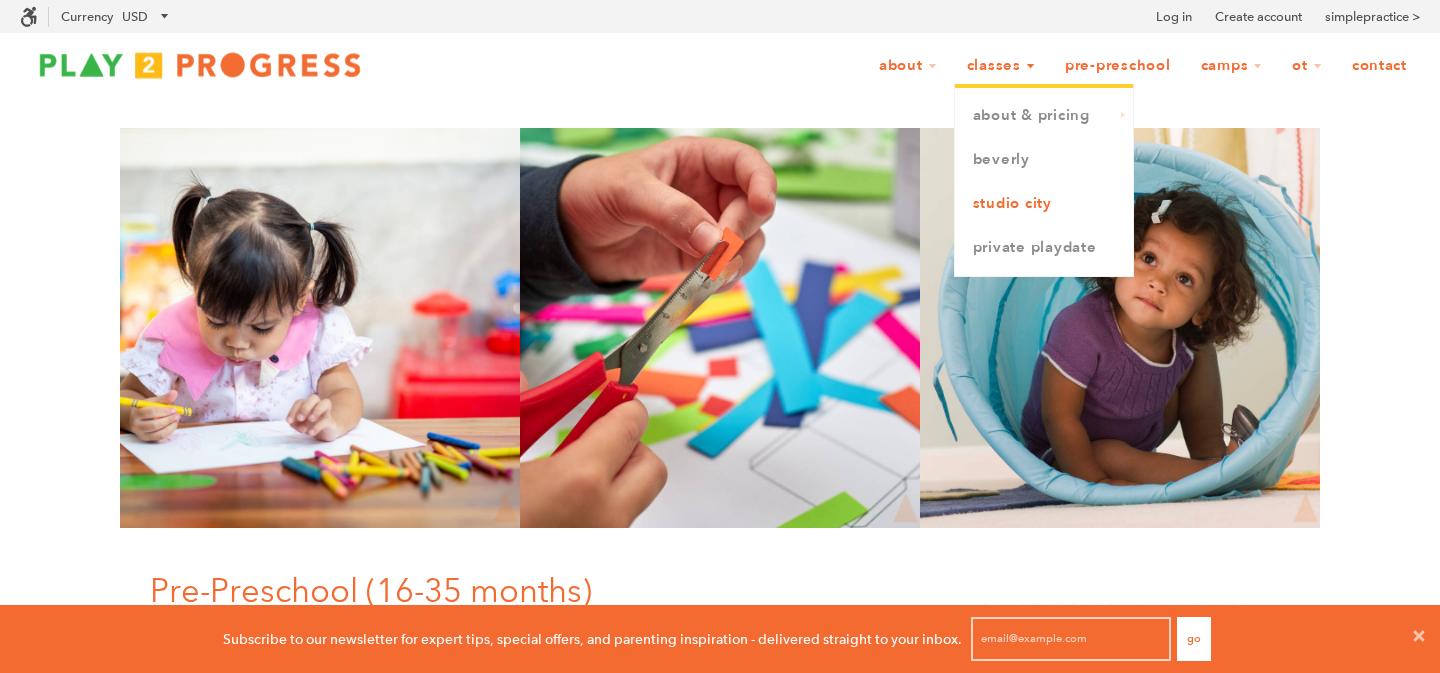 click on "Studio City" at bounding box center (1044, 204) 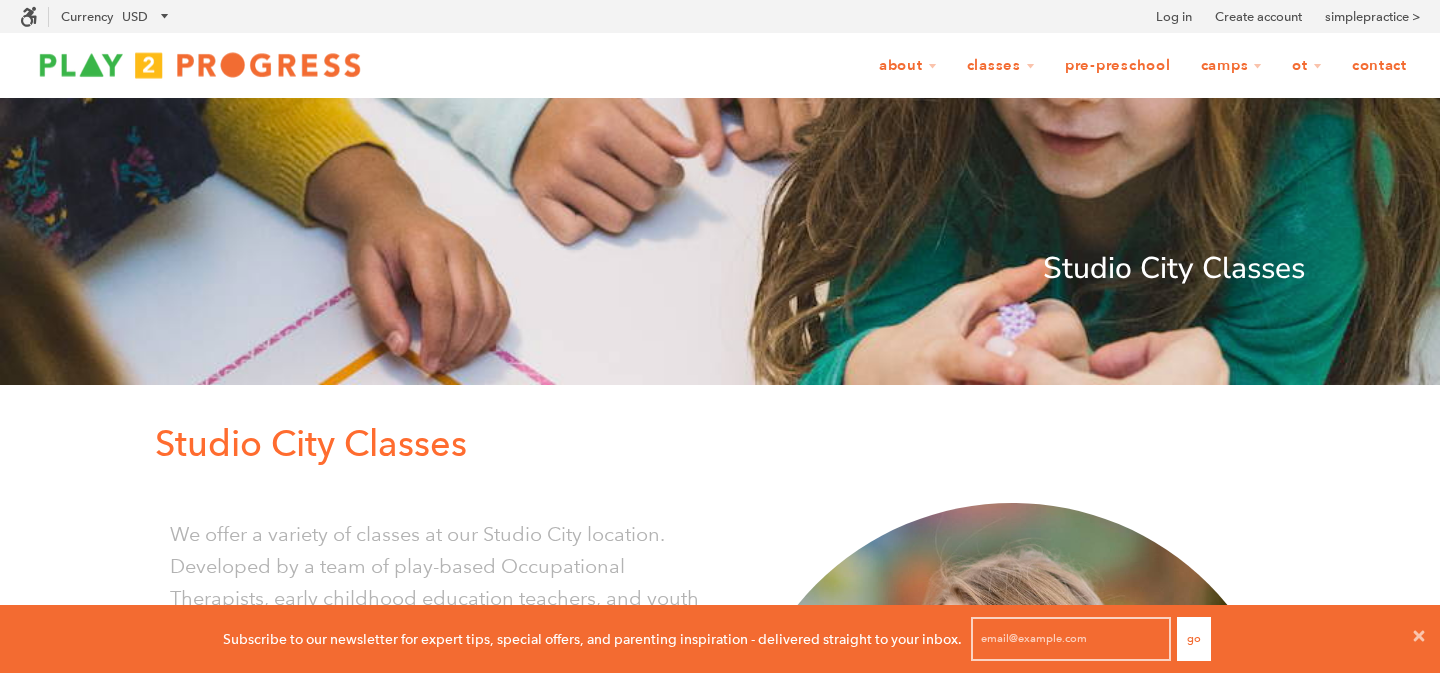 scroll, scrollTop: 0, scrollLeft: 0, axis: both 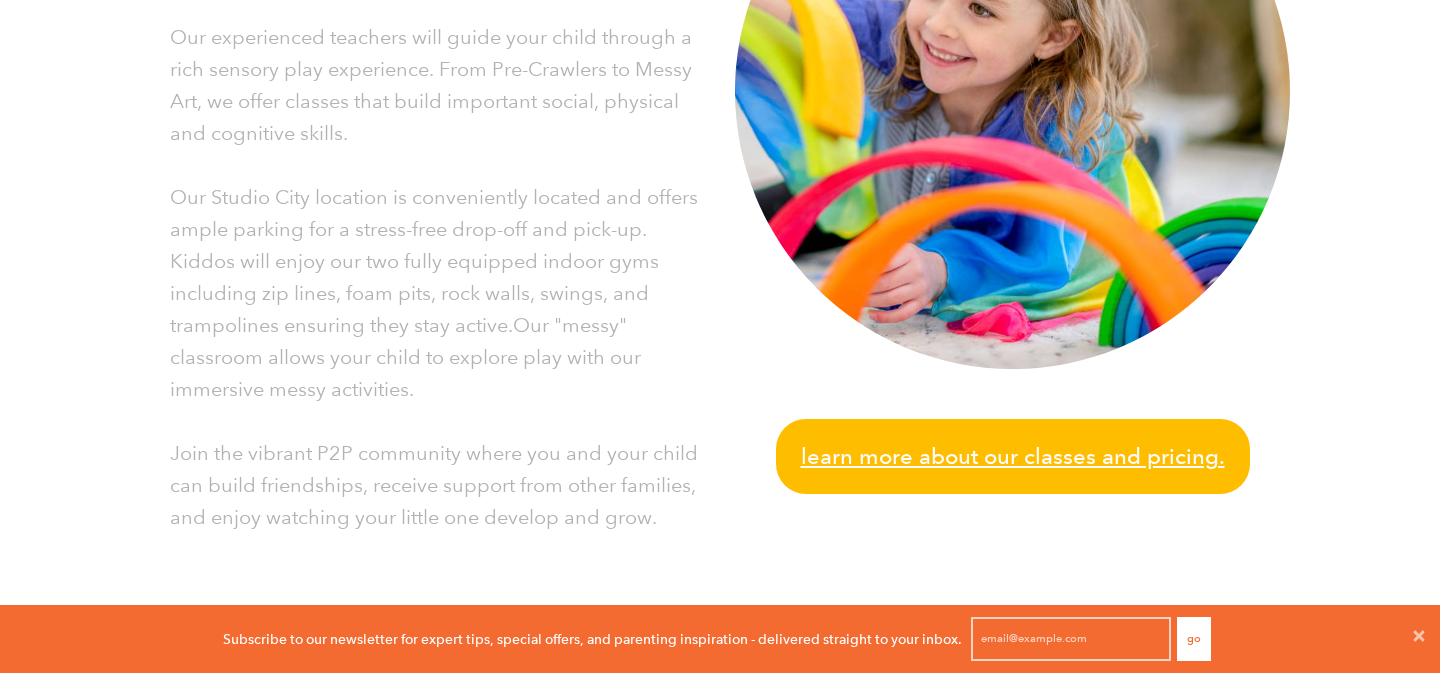click on "Learn more about our classes and pricing." at bounding box center (1013, 456) 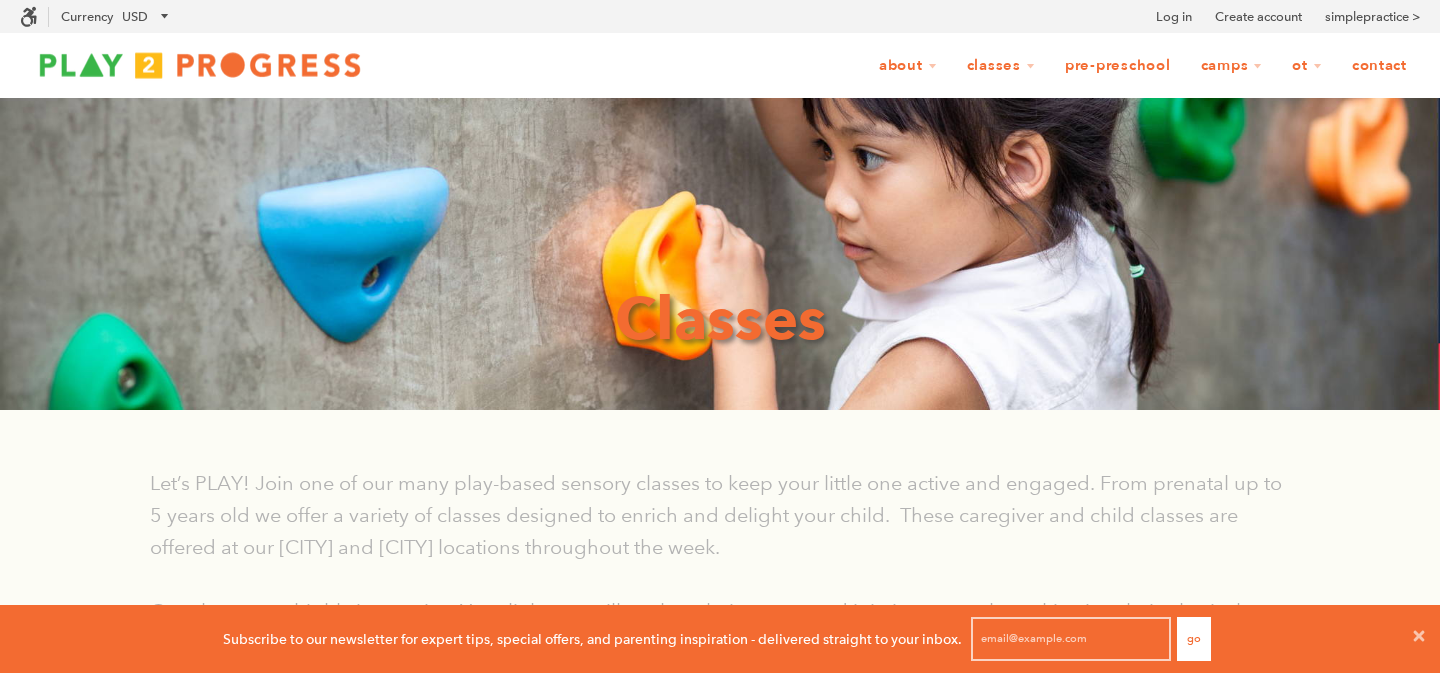 scroll, scrollTop: 0, scrollLeft: 0, axis: both 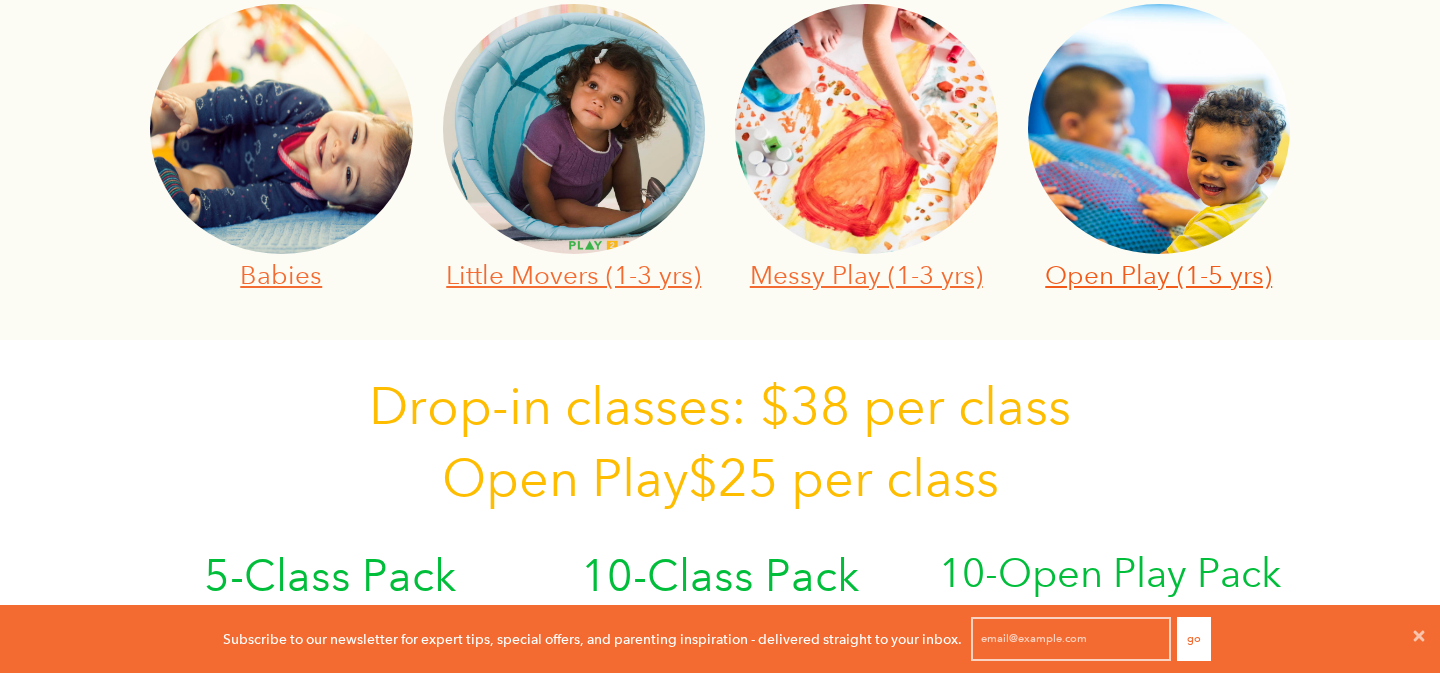 click on "Open Play (1-5 yrs)" at bounding box center [1158, 274] 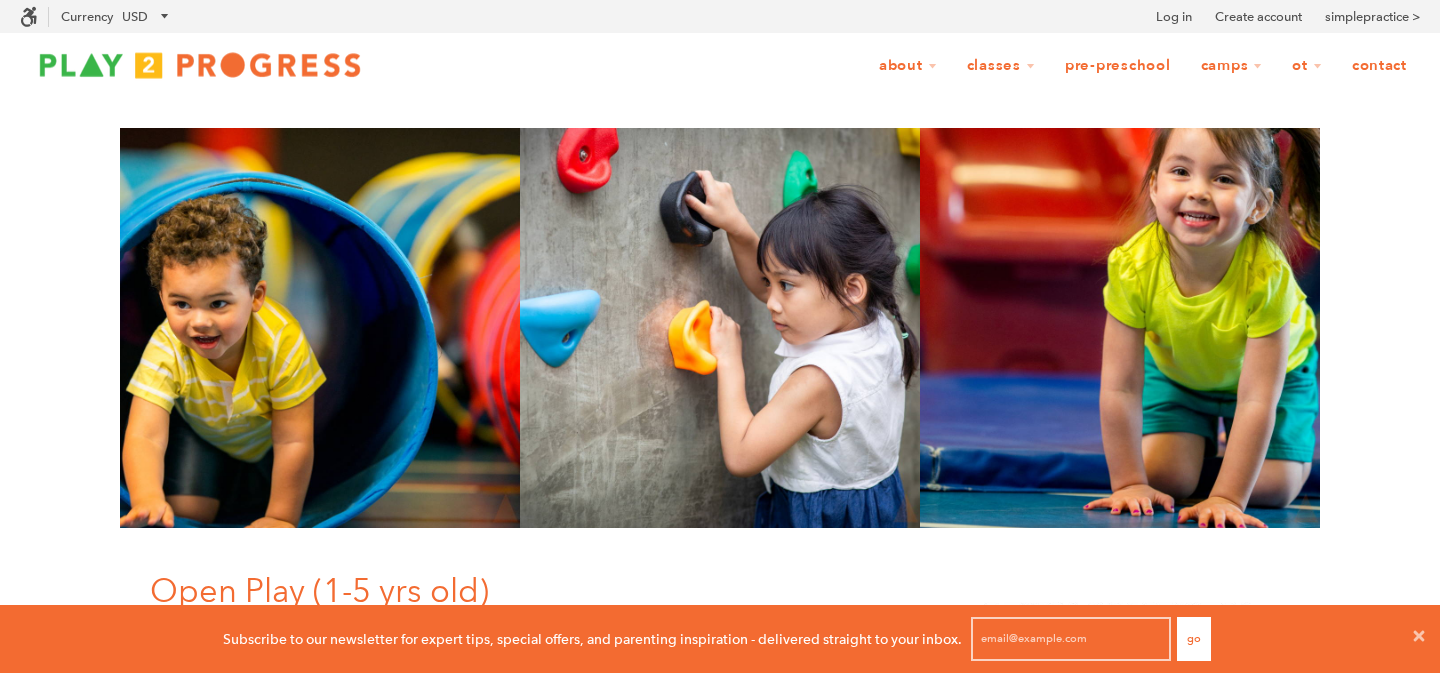 scroll, scrollTop: 0, scrollLeft: 0, axis: both 